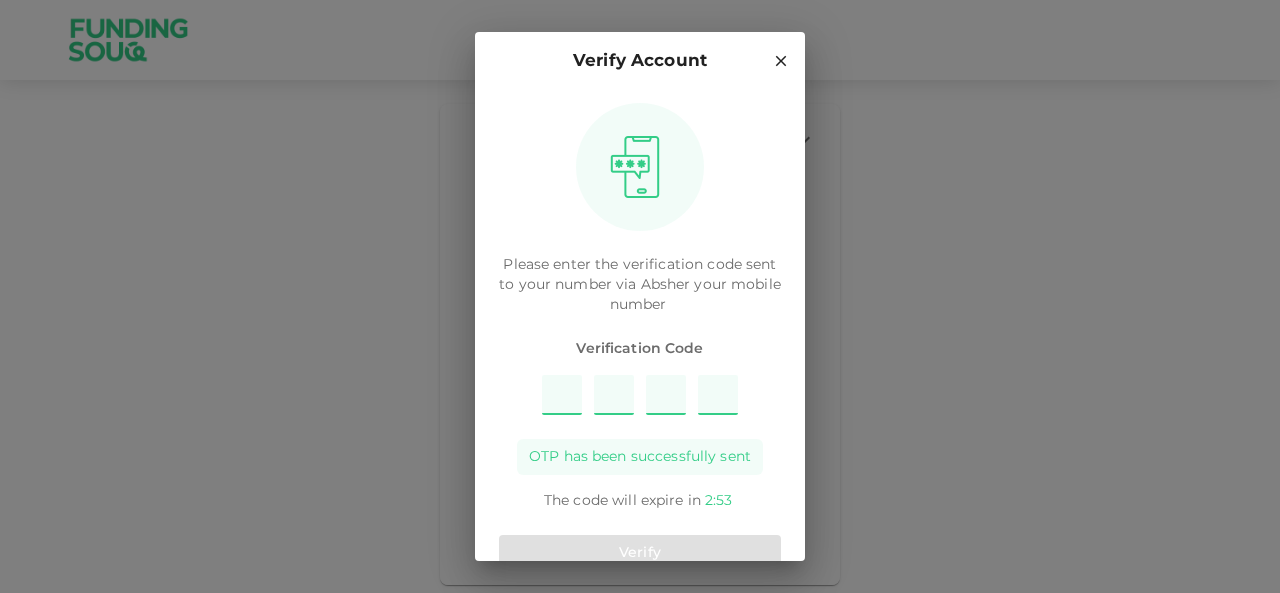 scroll, scrollTop: 0, scrollLeft: 0, axis: both 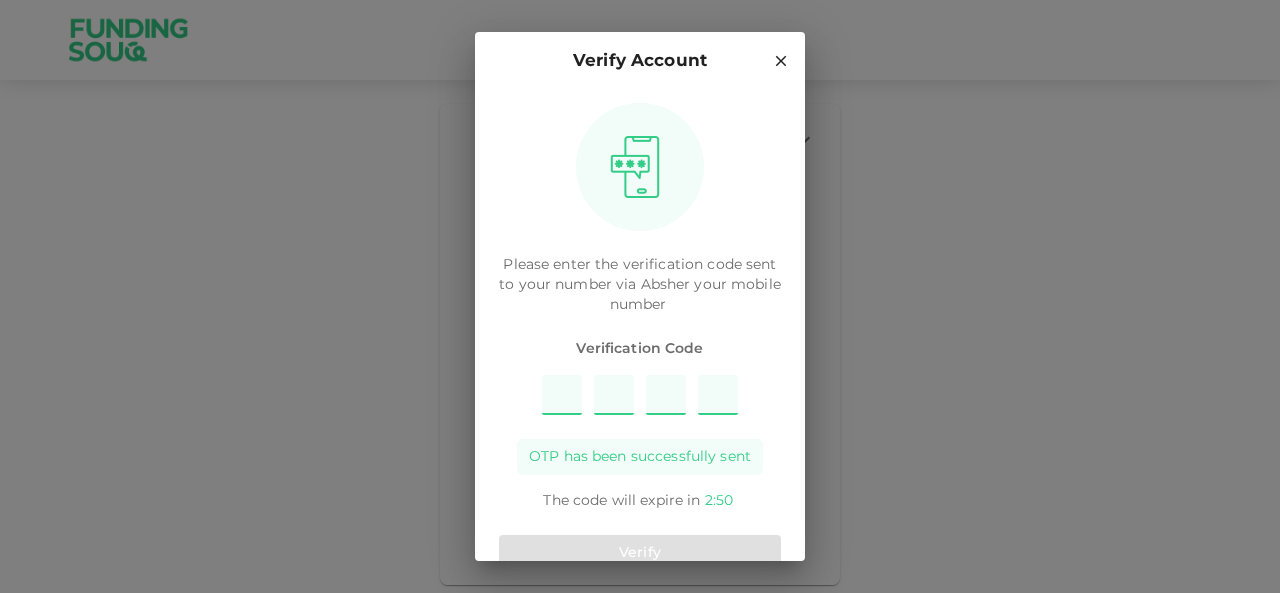 type on "9" 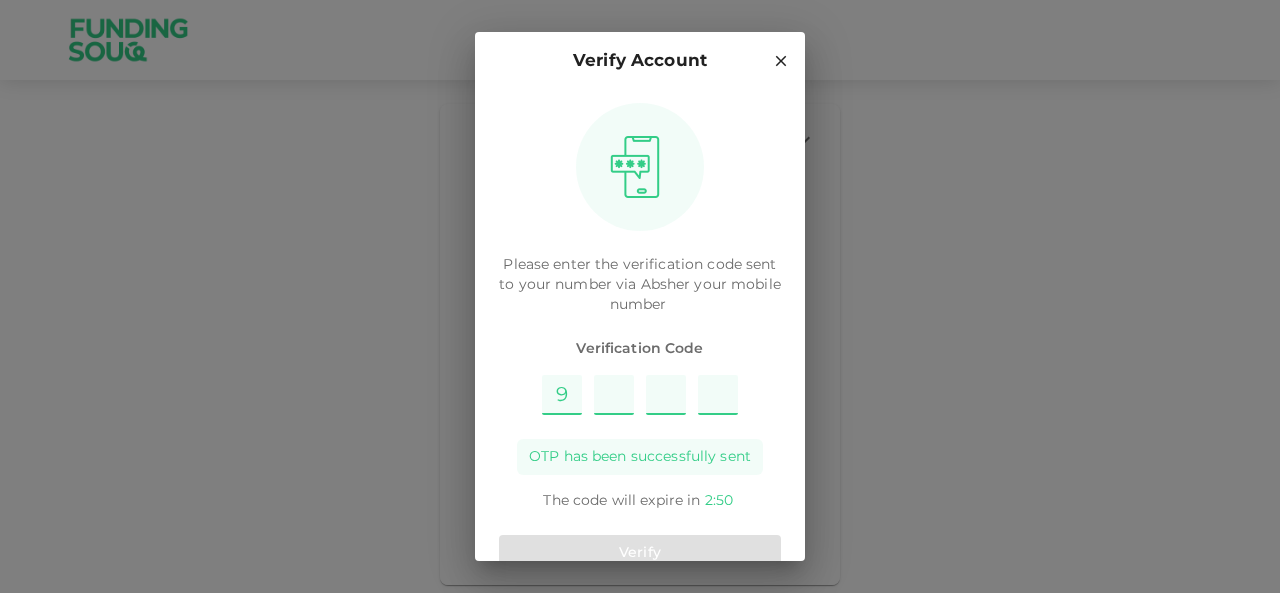 type on "1" 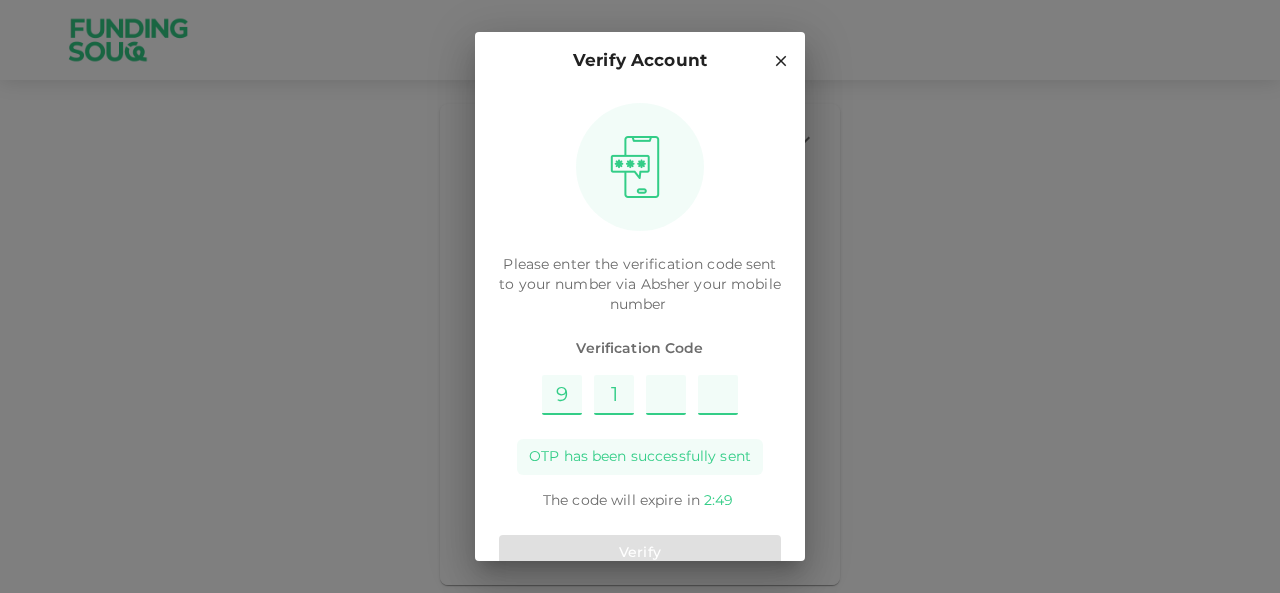 type on "7" 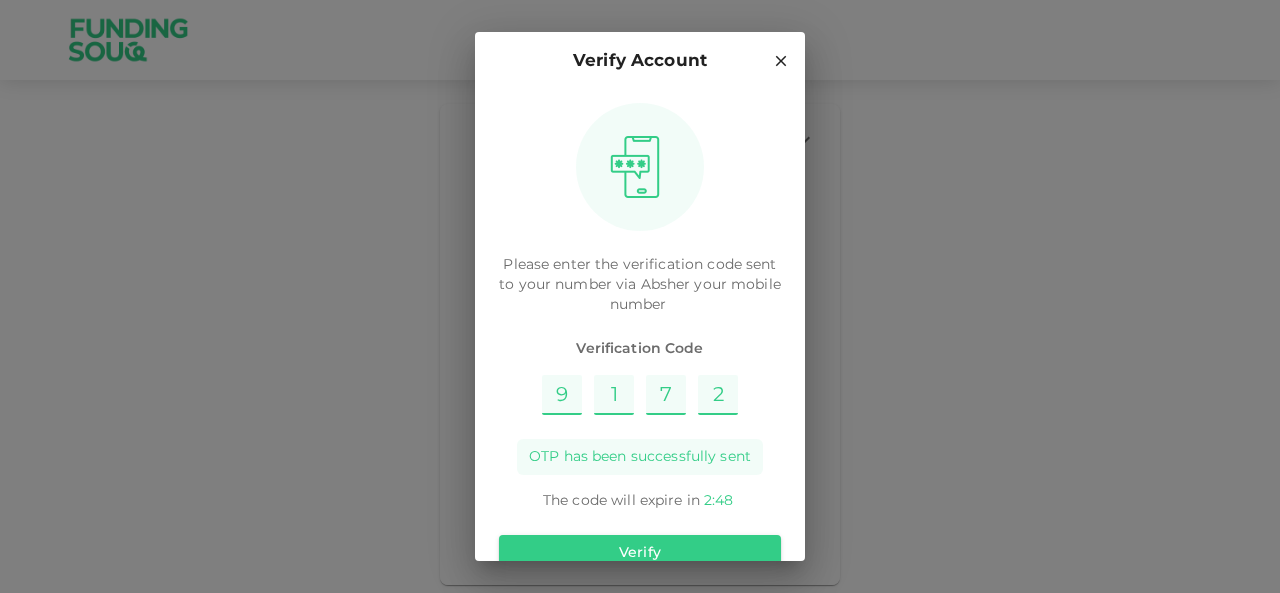 type on "2" 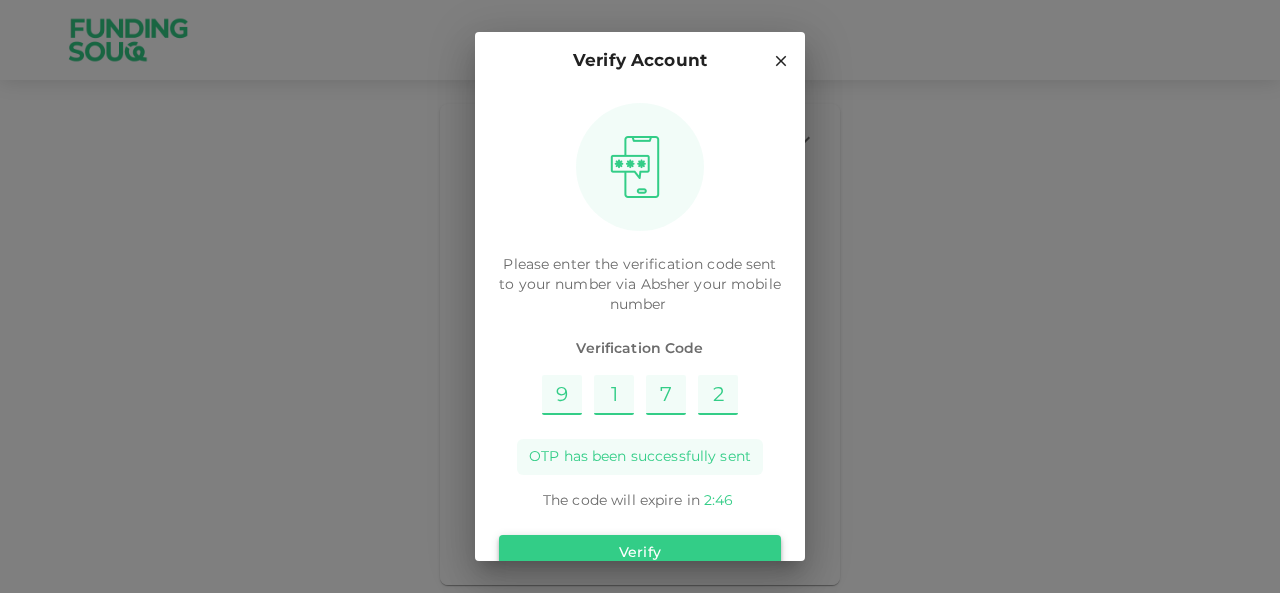 click on "Verify" at bounding box center [640, 553] 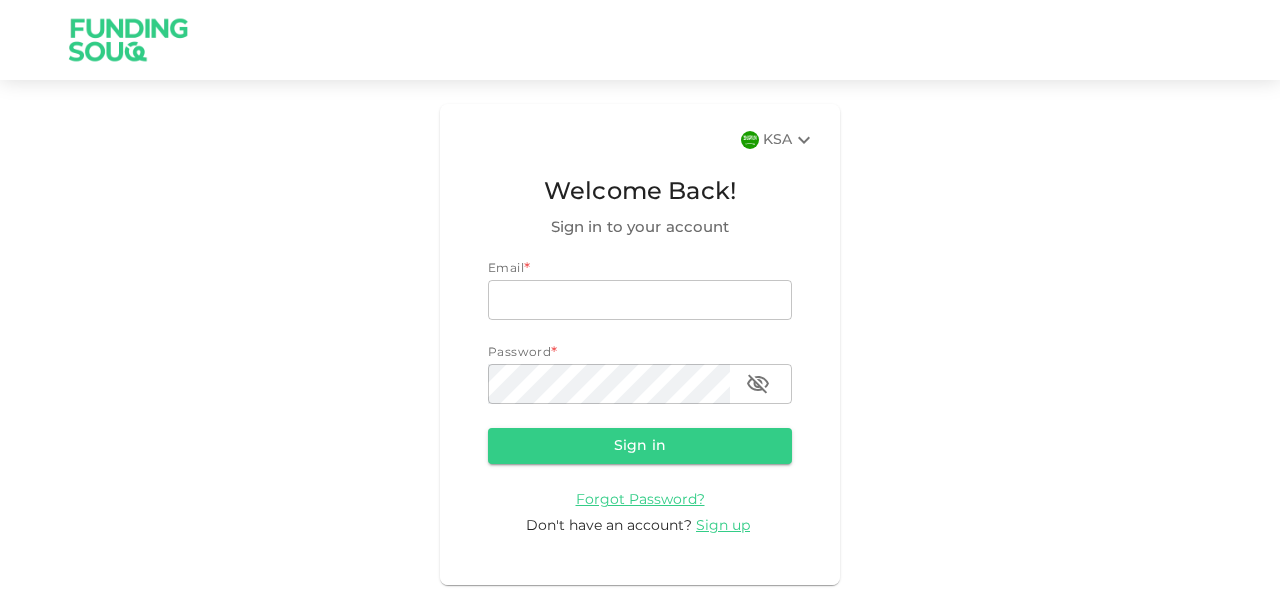 scroll, scrollTop: 0, scrollLeft: 0, axis: both 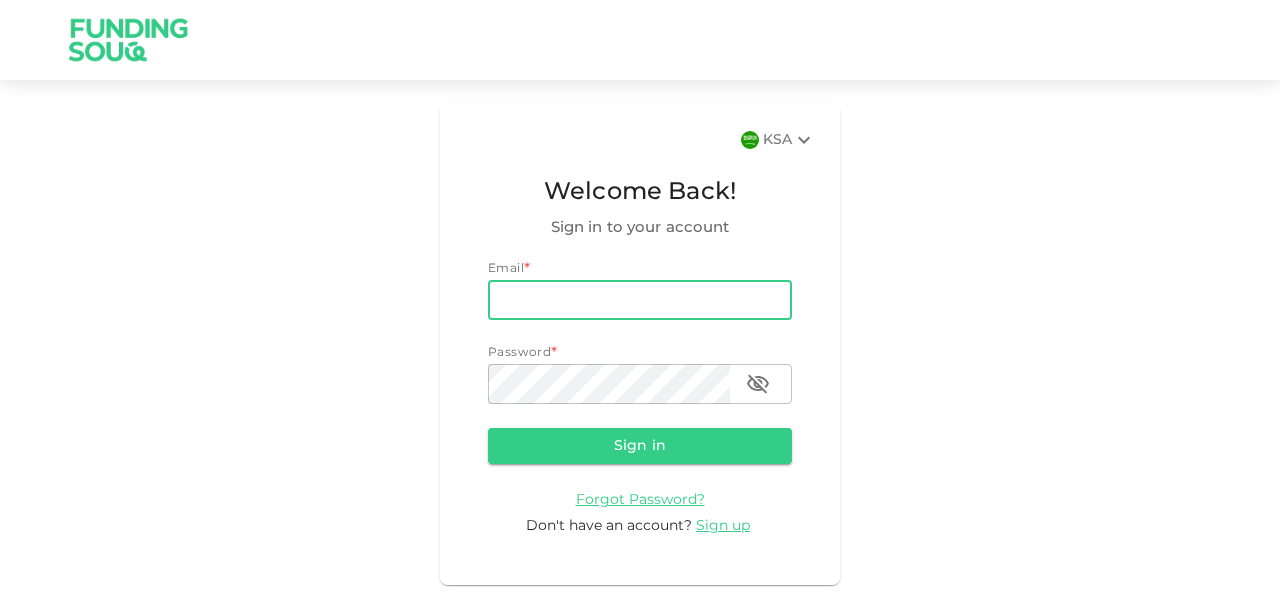 click on "email" at bounding box center (640, 300) 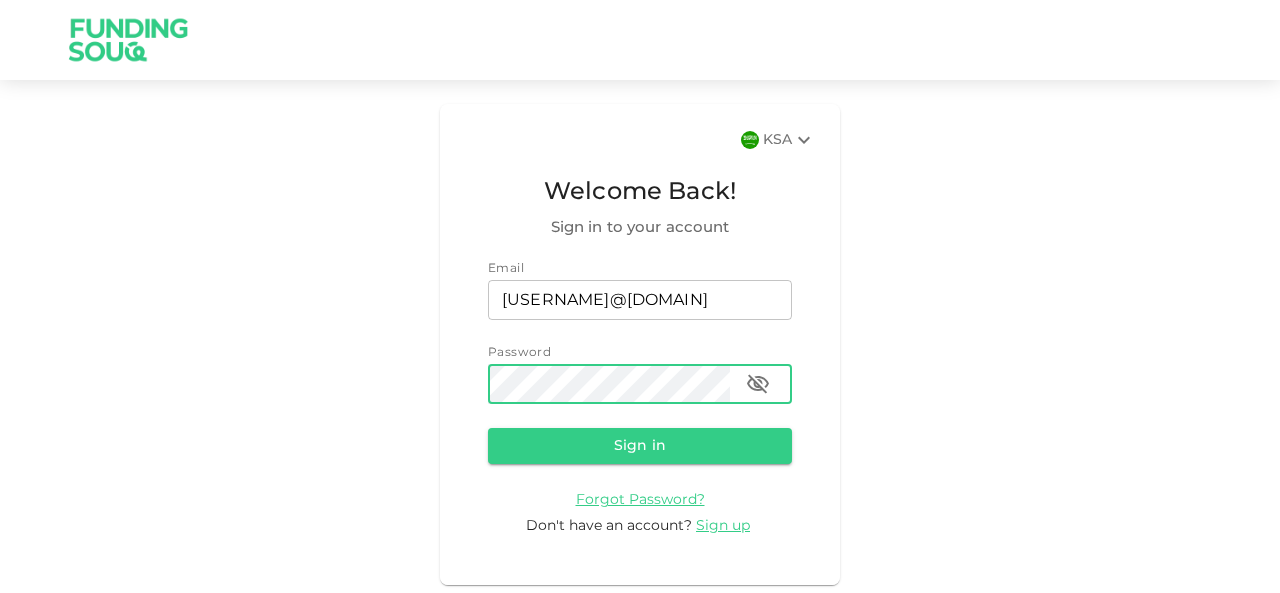 click on "Sign in" at bounding box center (640, 446) 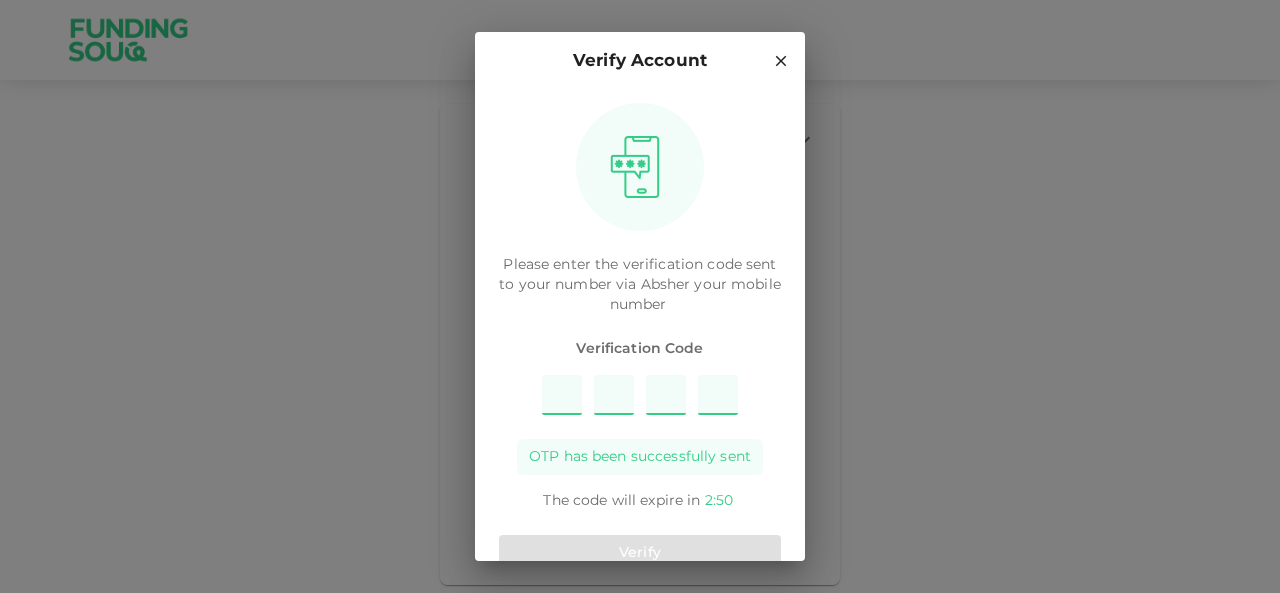 type on "3" 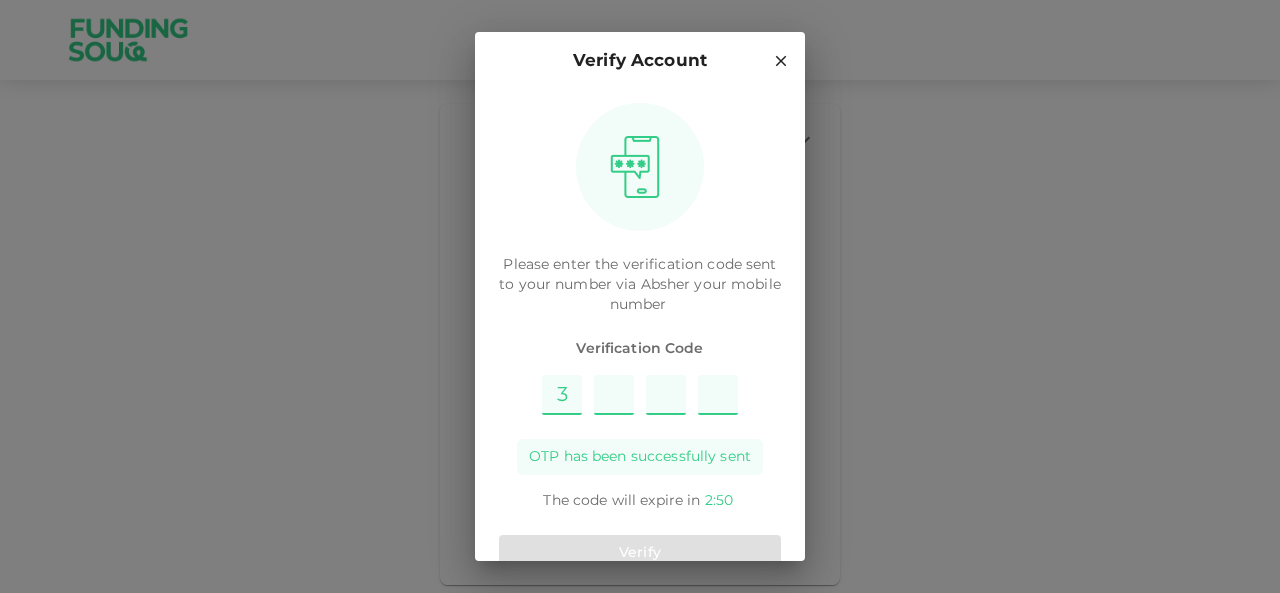 type on "8" 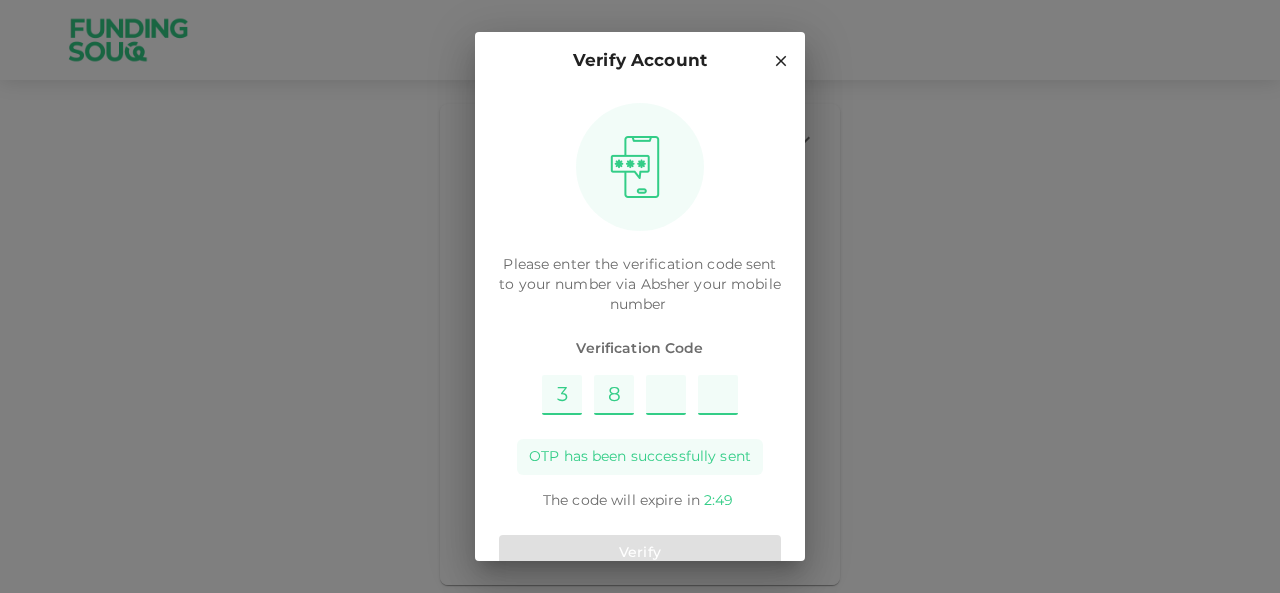 type on "4" 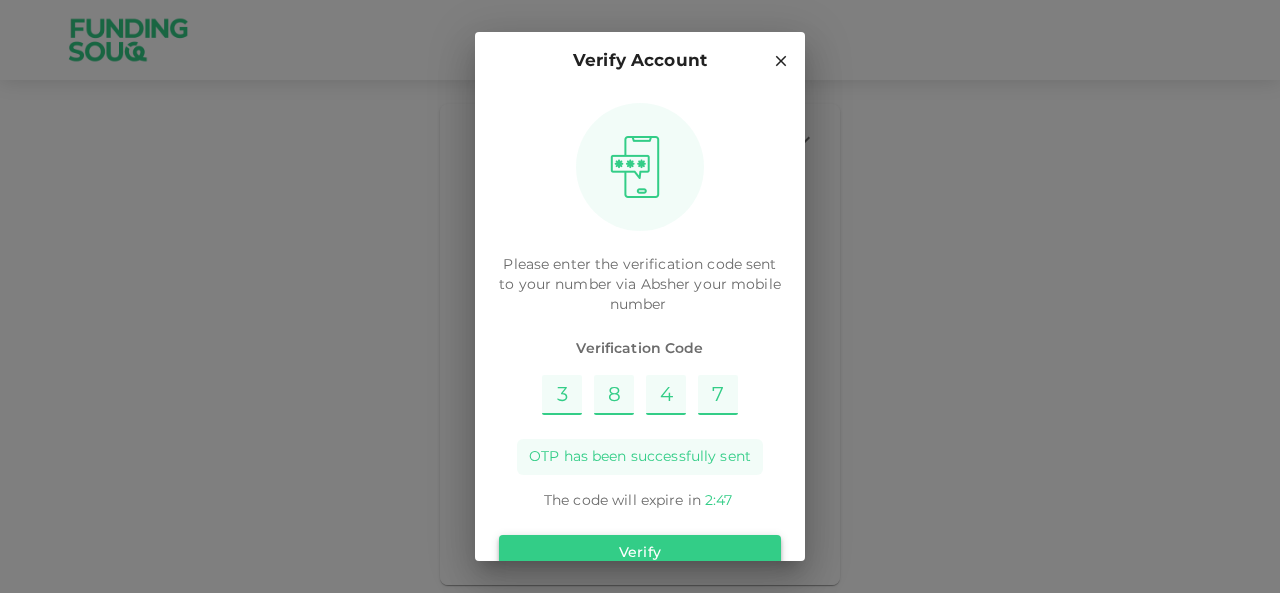 type on "7" 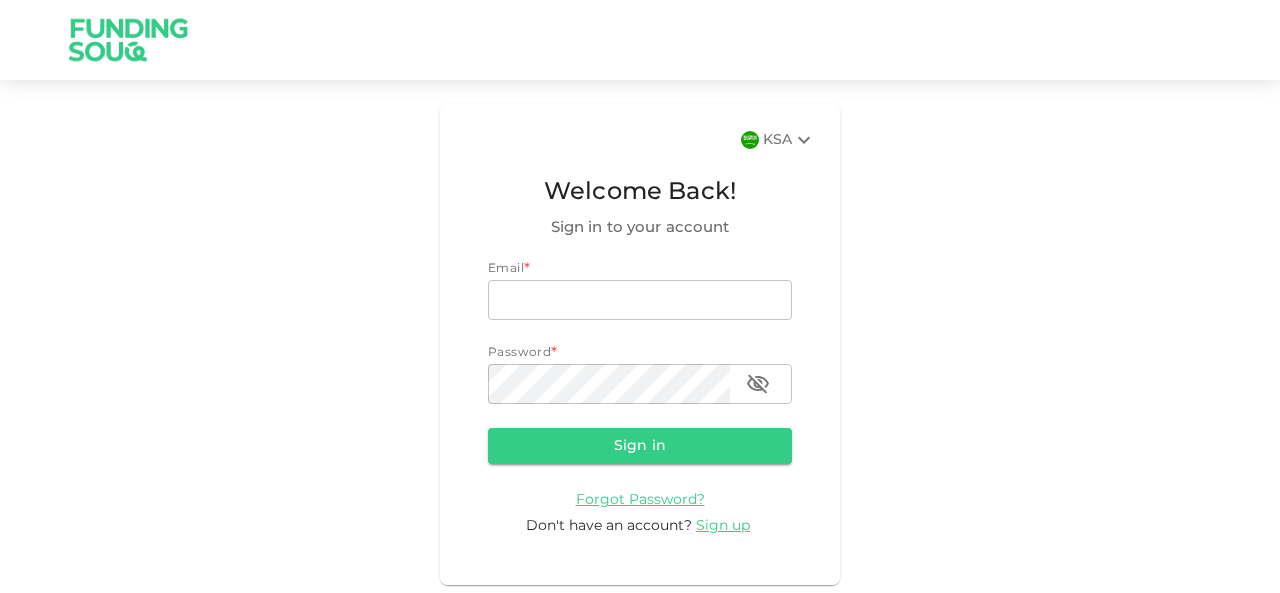 scroll, scrollTop: 0, scrollLeft: 0, axis: both 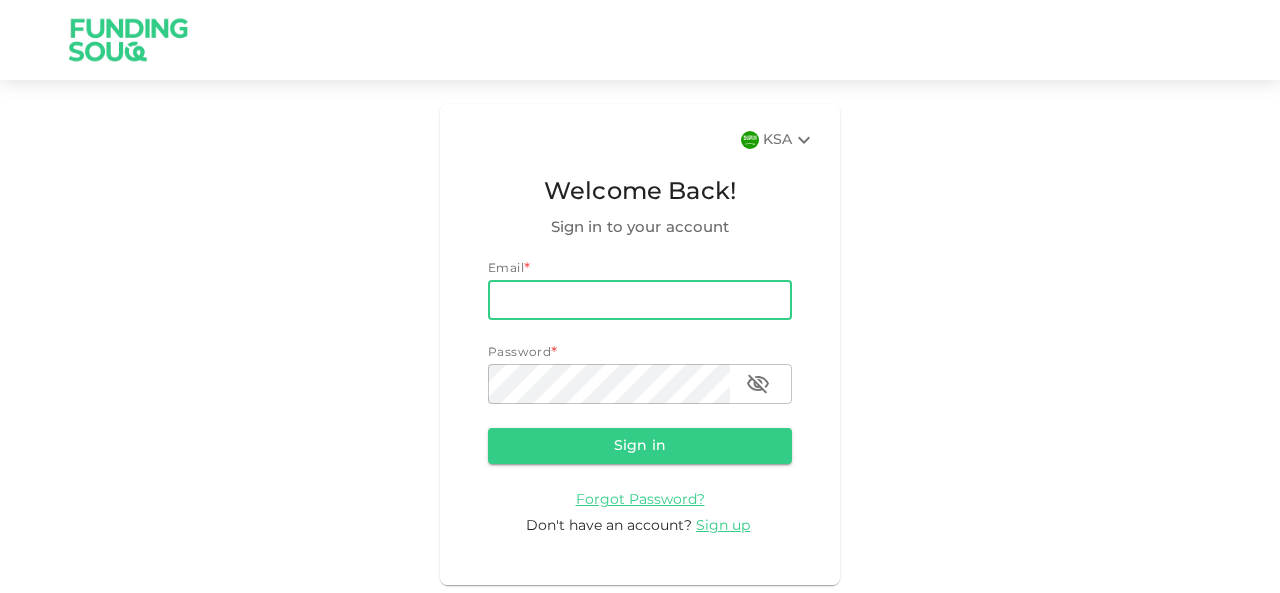 click on "email" at bounding box center [640, 300] 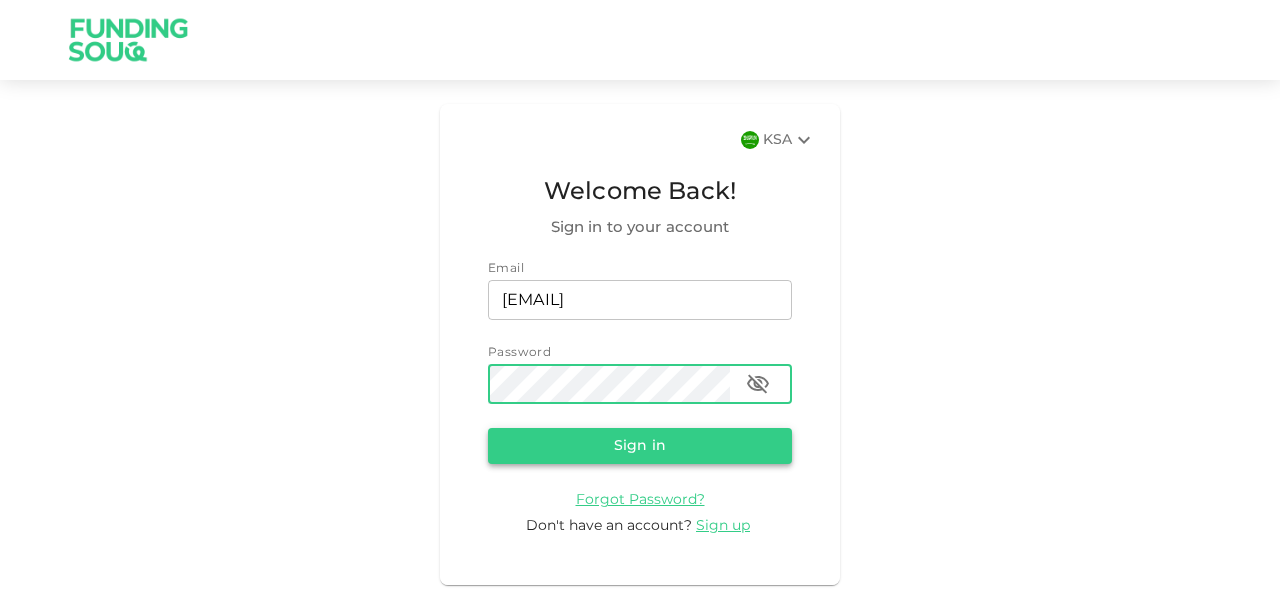 click on "Sign in" at bounding box center [640, 446] 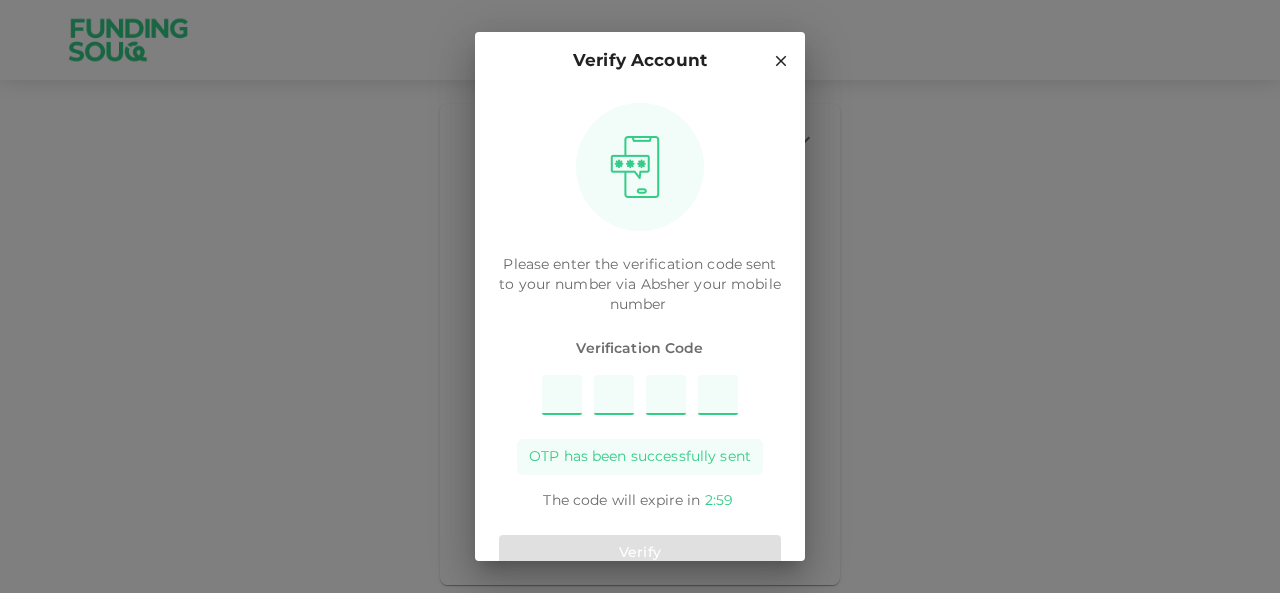 scroll, scrollTop: 38, scrollLeft: 0, axis: vertical 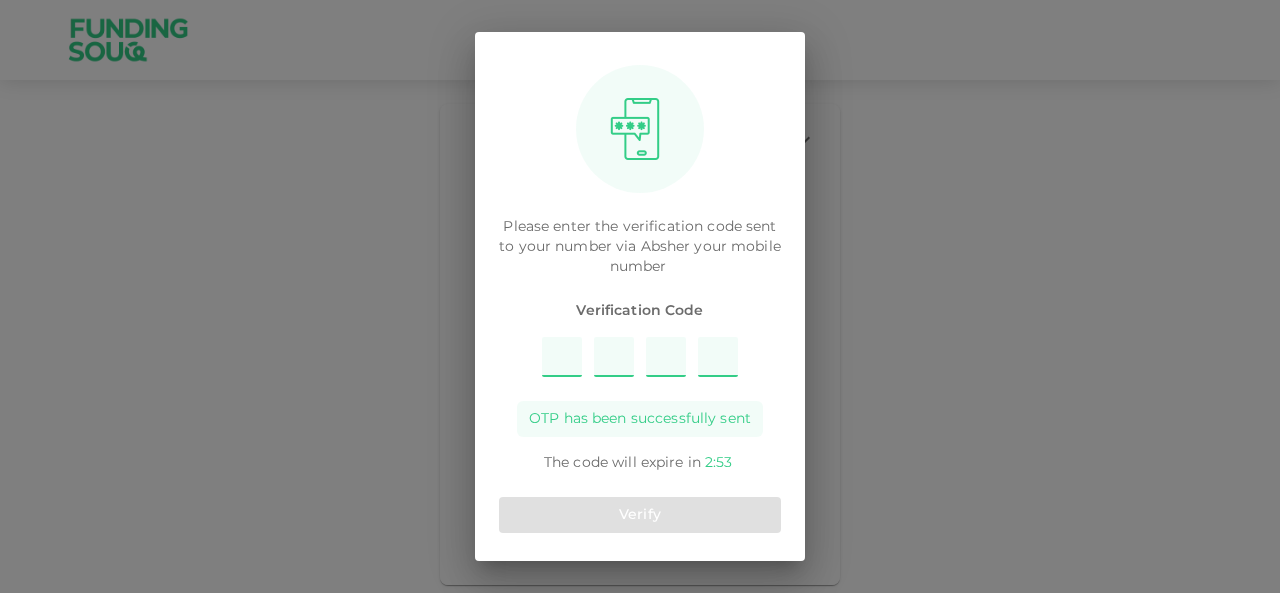 click at bounding box center (562, 357) 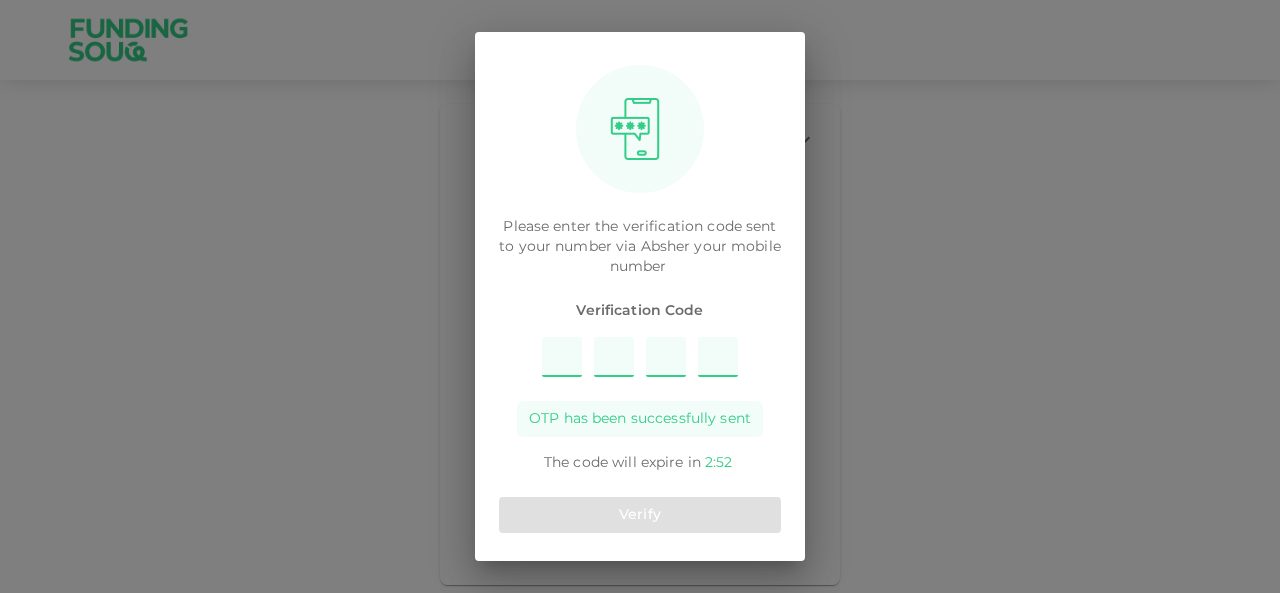 click at bounding box center [562, 357] 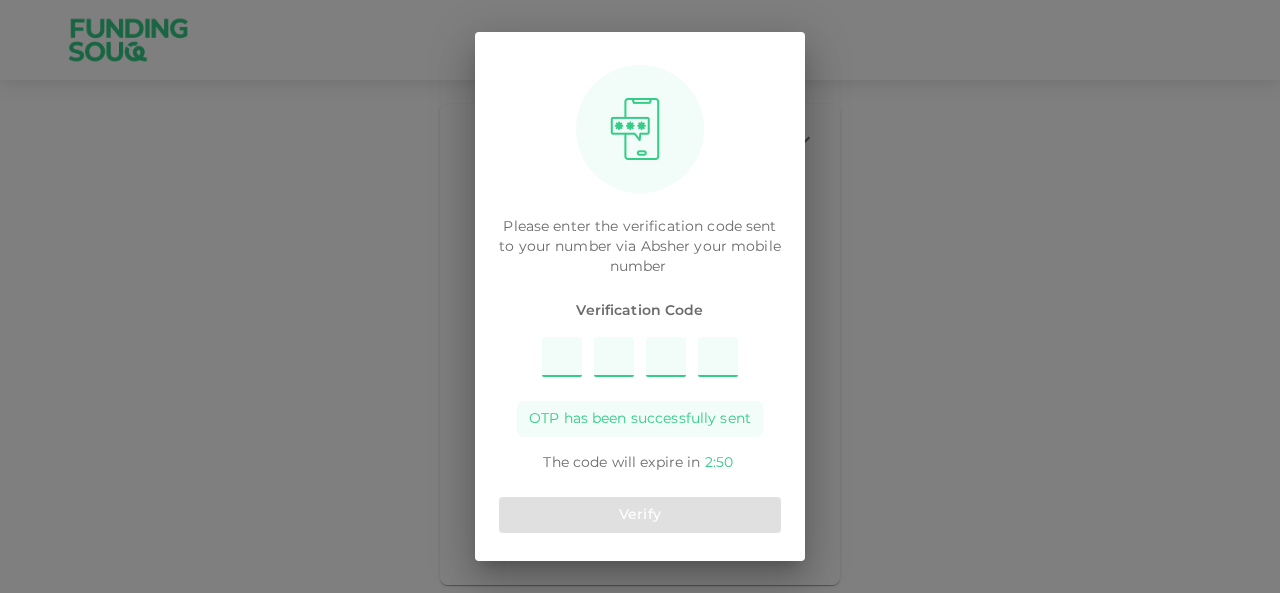 type on "8" 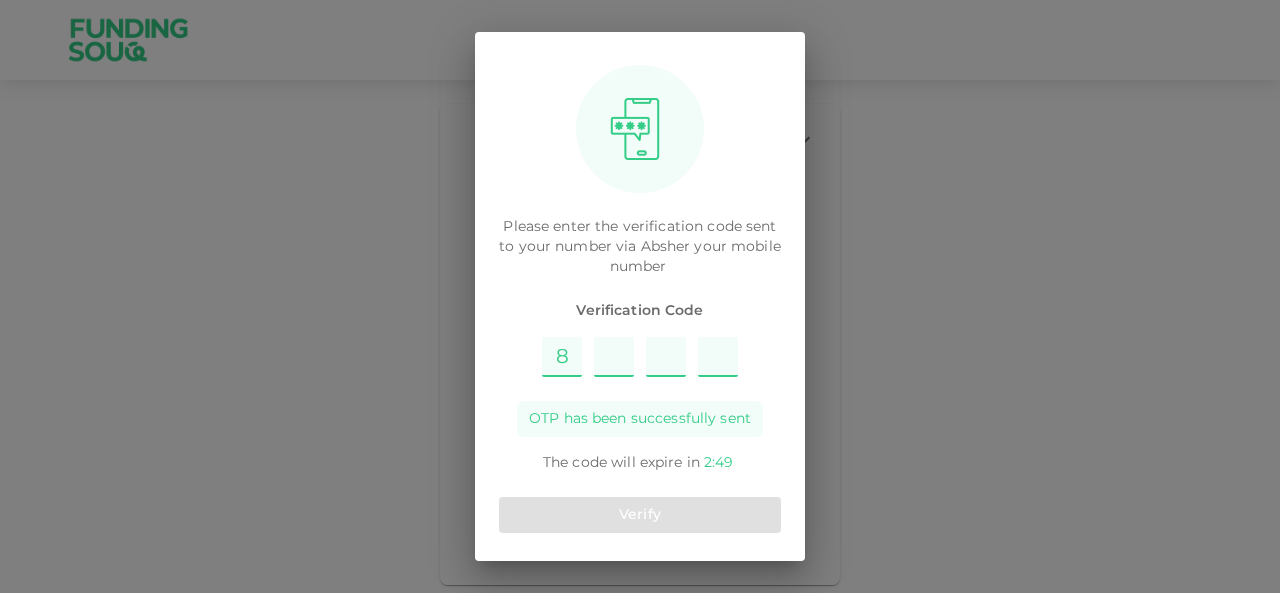 type on "1" 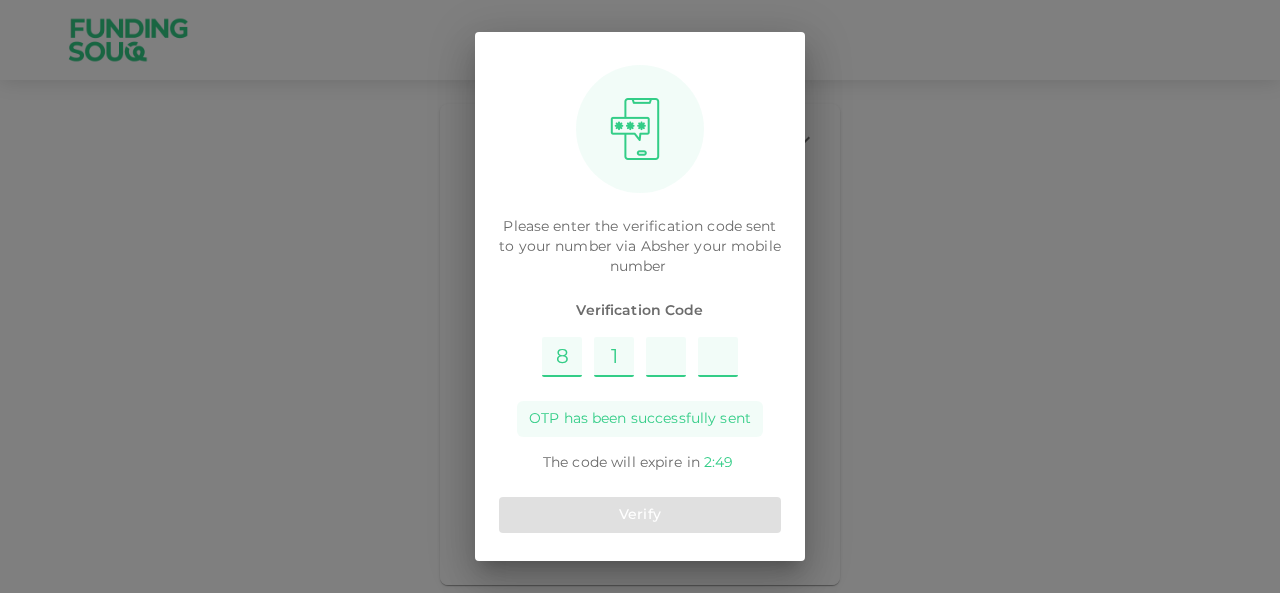 type on "2" 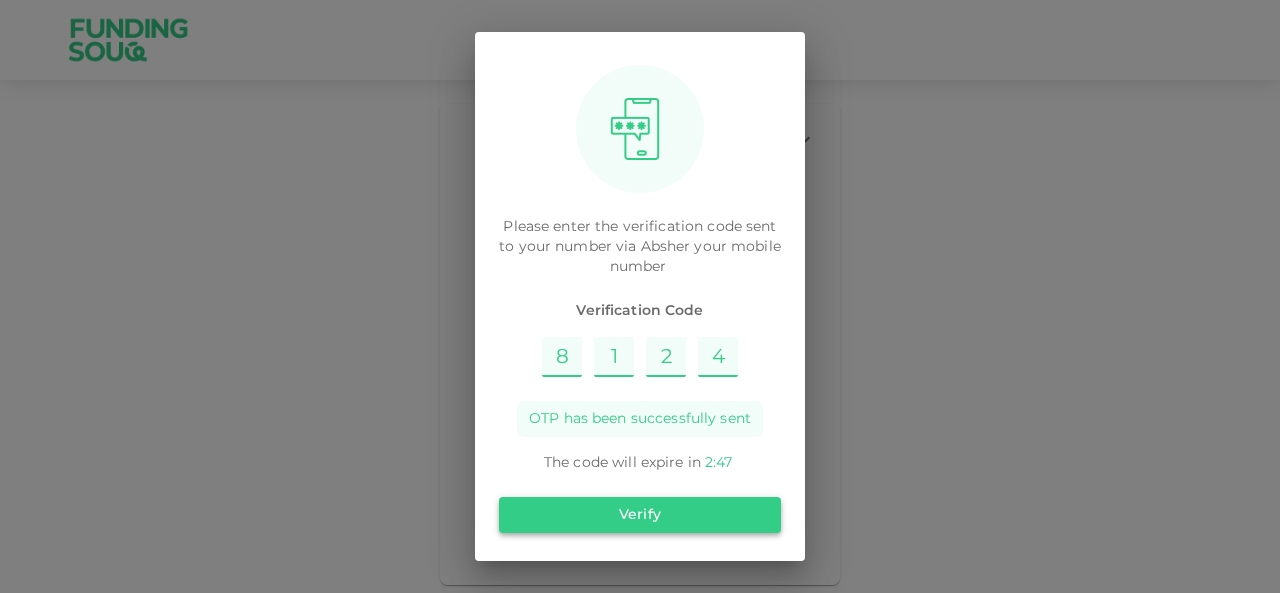 type on "4" 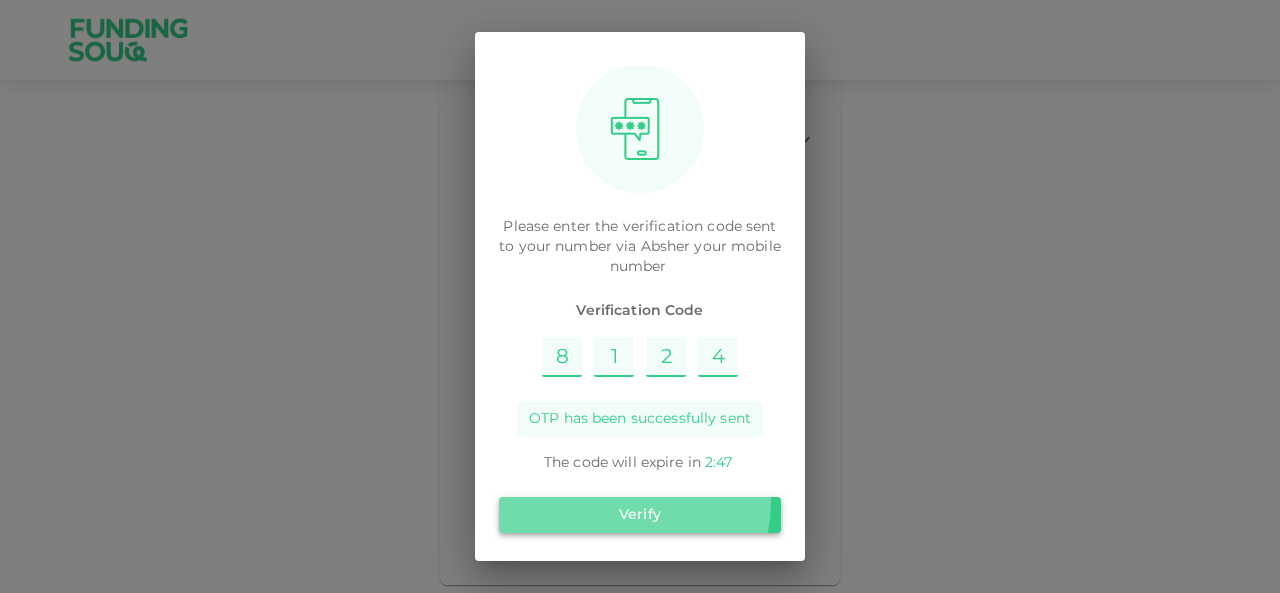 click on "Verify" at bounding box center (640, 515) 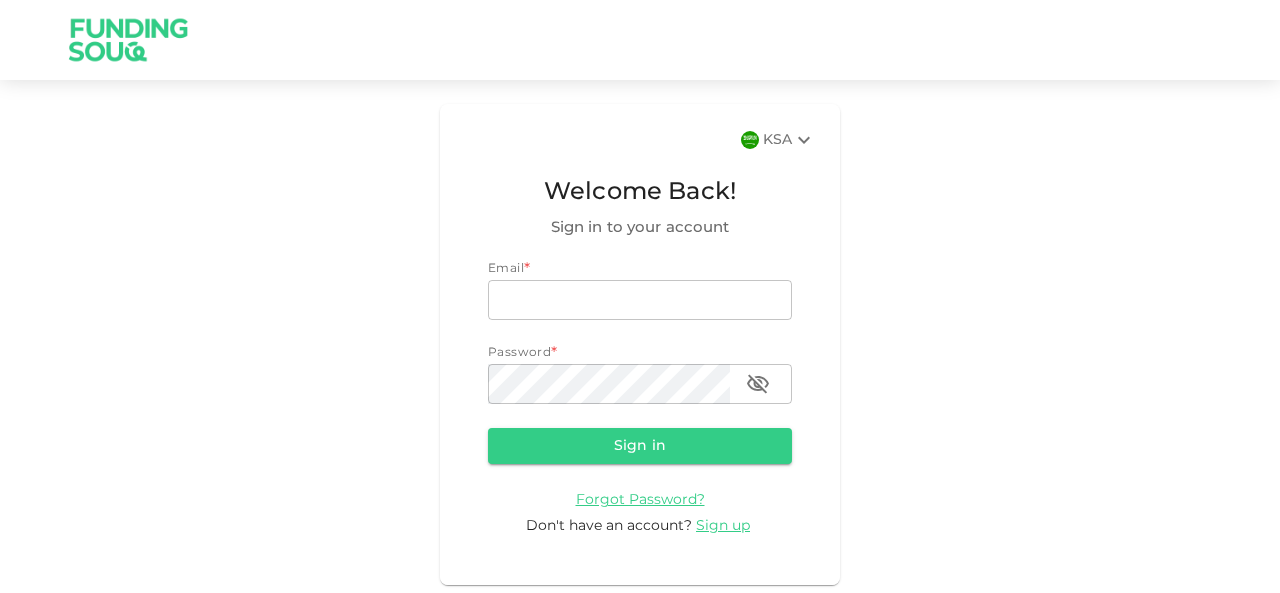 scroll, scrollTop: 0, scrollLeft: 0, axis: both 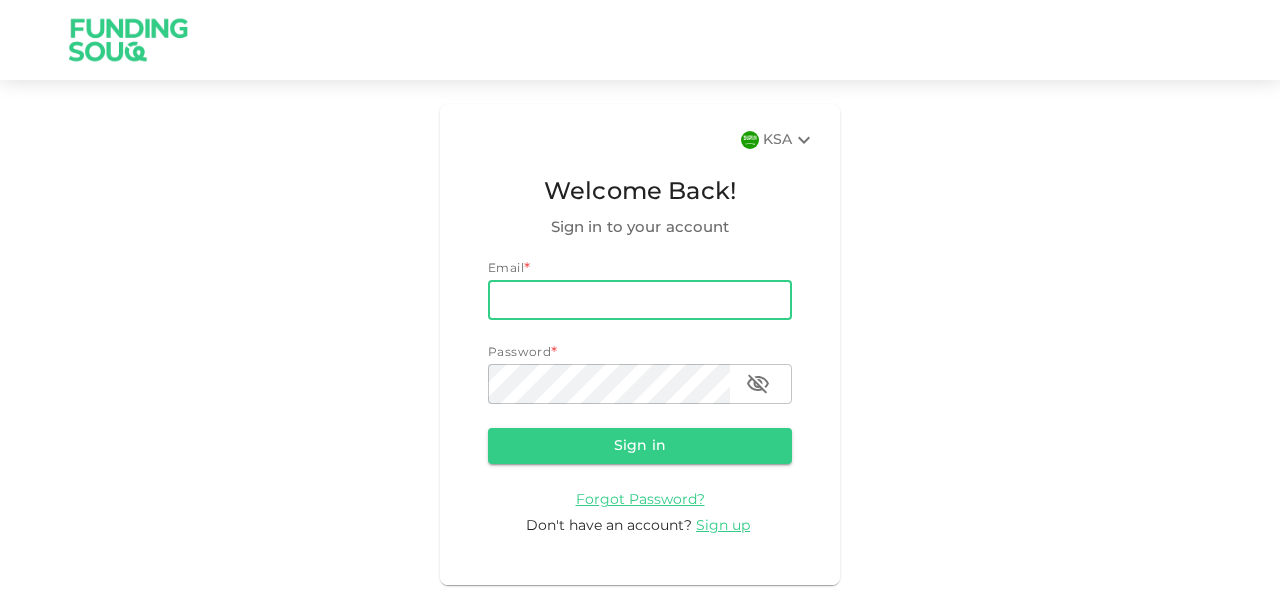 click on "email" at bounding box center (640, 300) 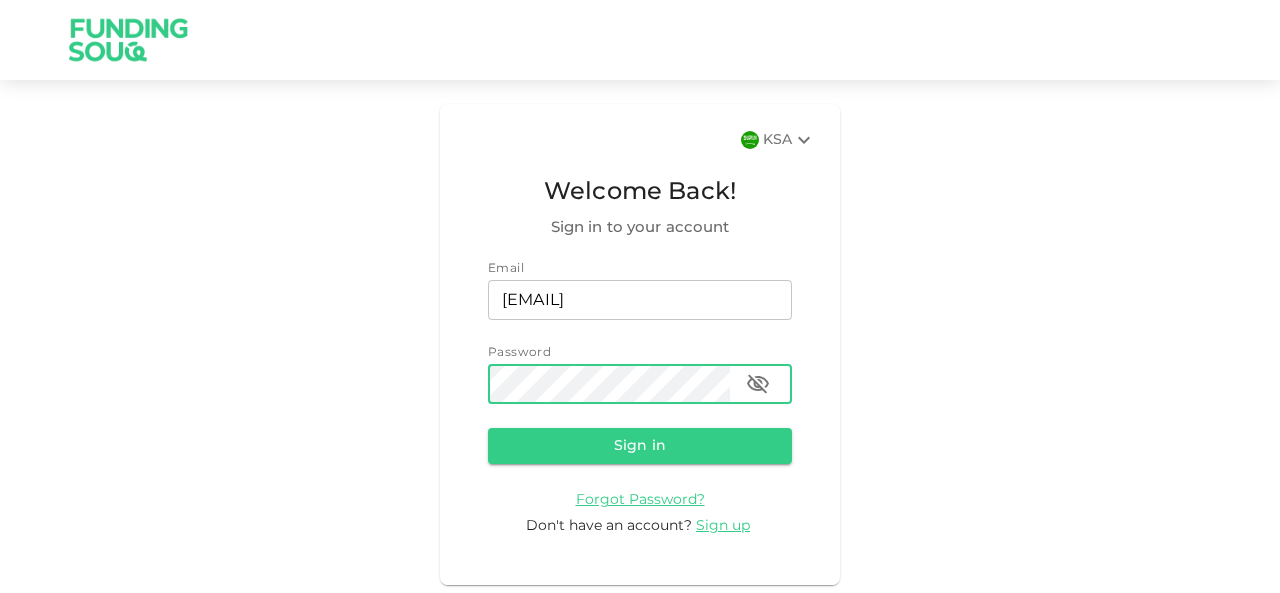 click on "Sign in" at bounding box center [640, 446] 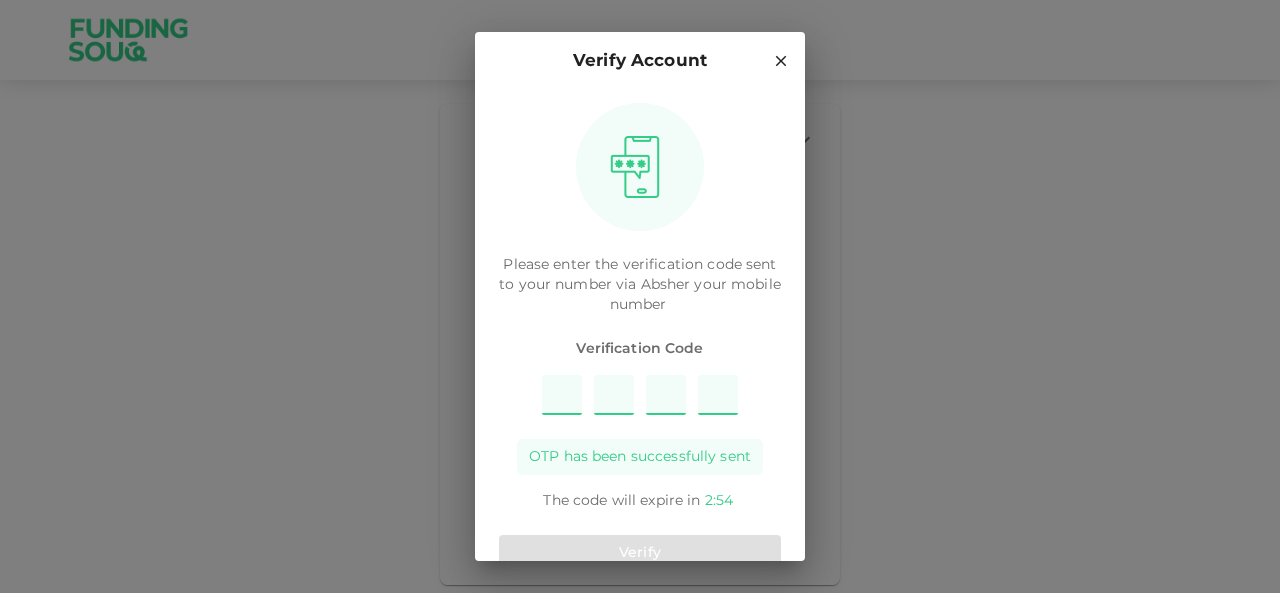 type on "1" 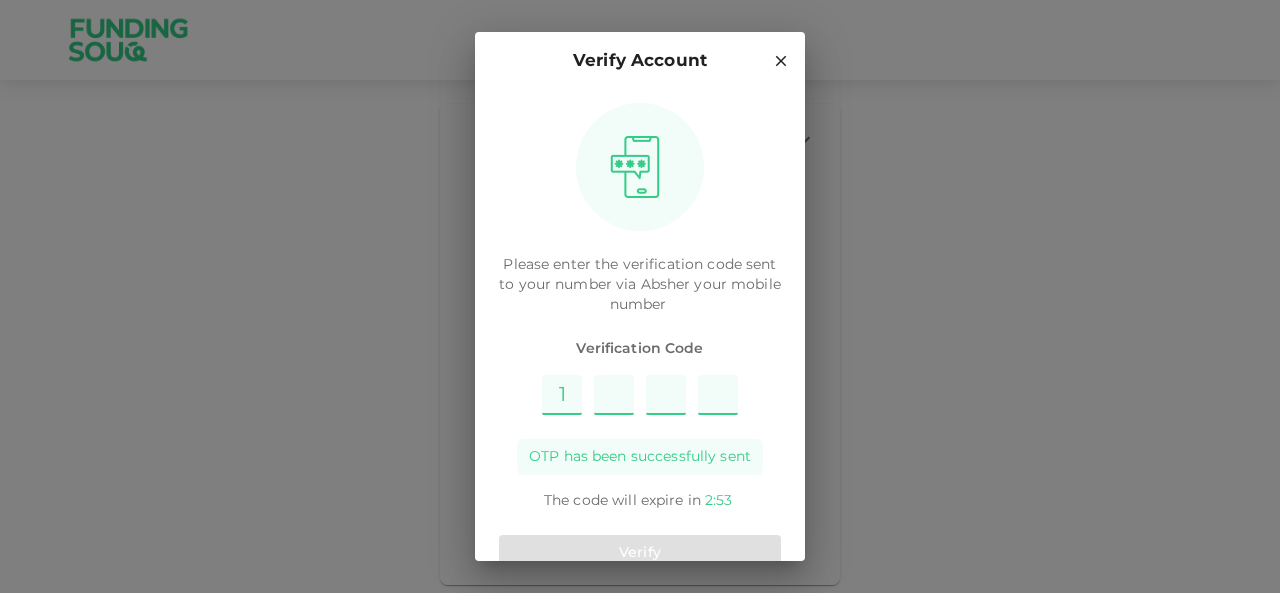 type on "2" 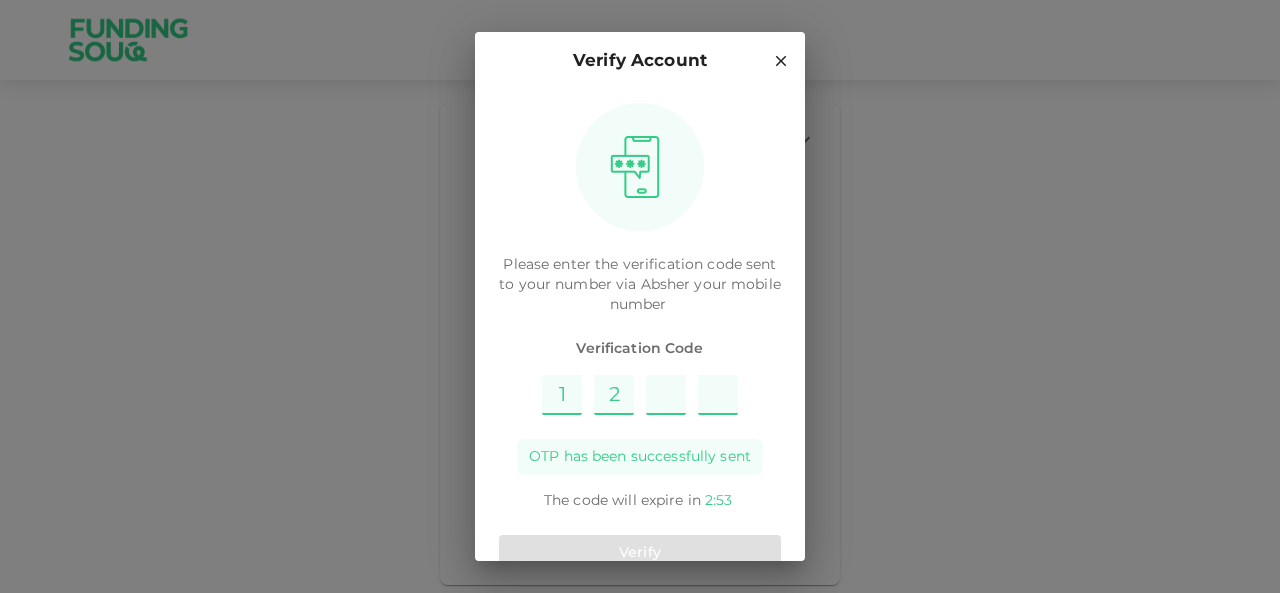 type on "8" 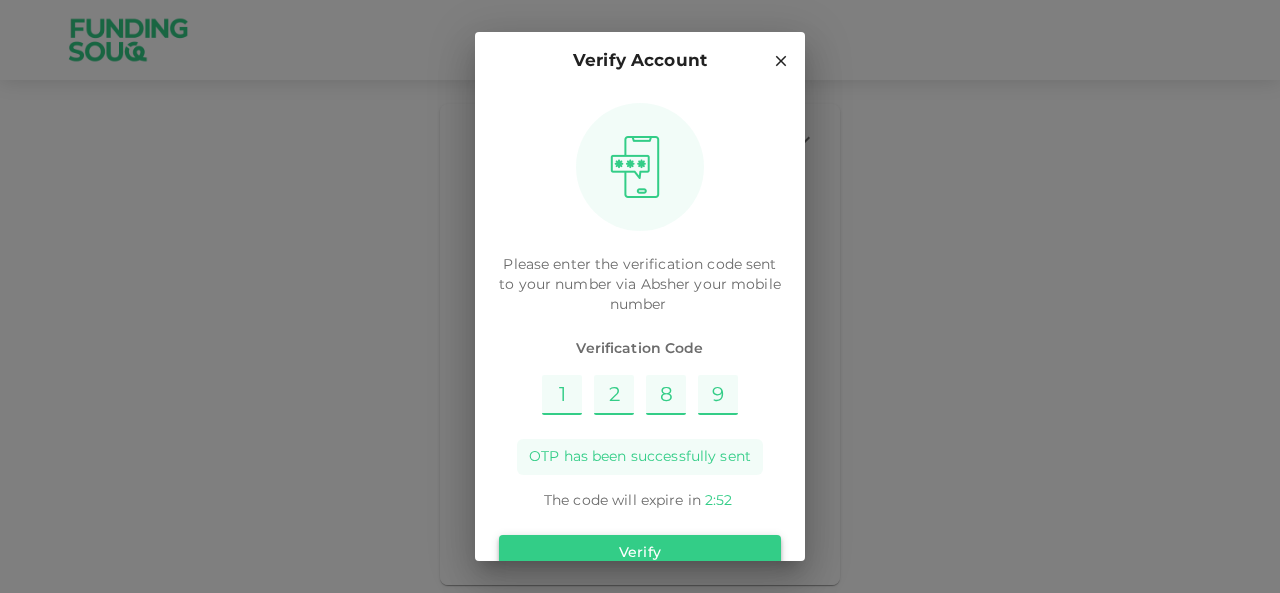 type on "9" 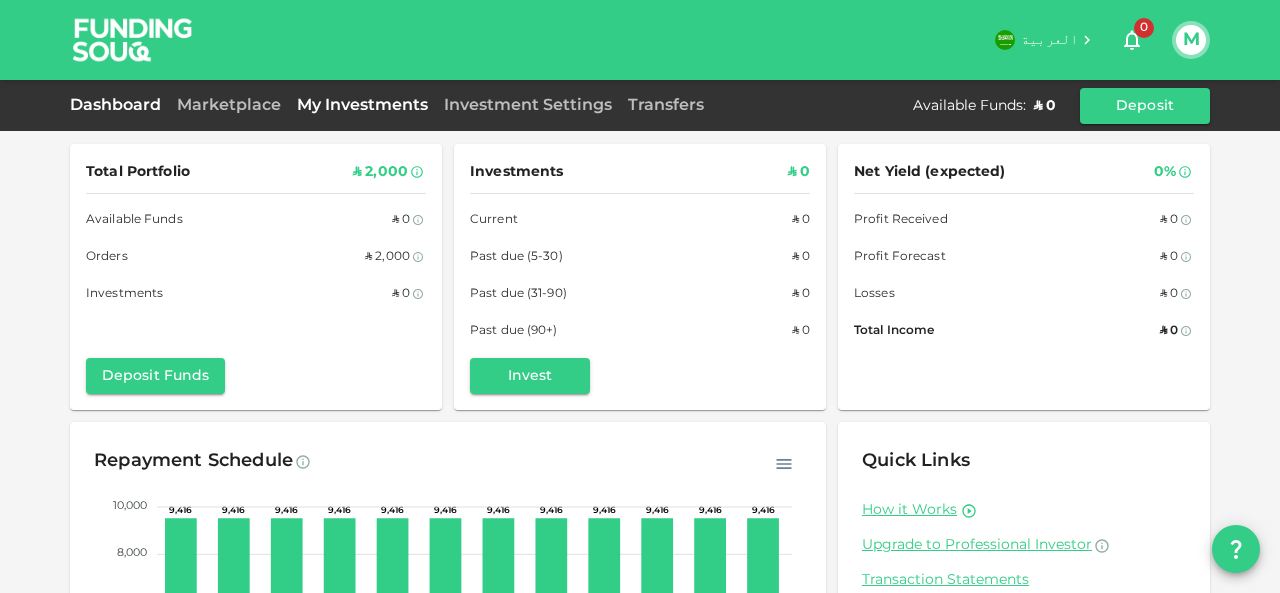 click on "My Investments" at bounding box center [362, 105] 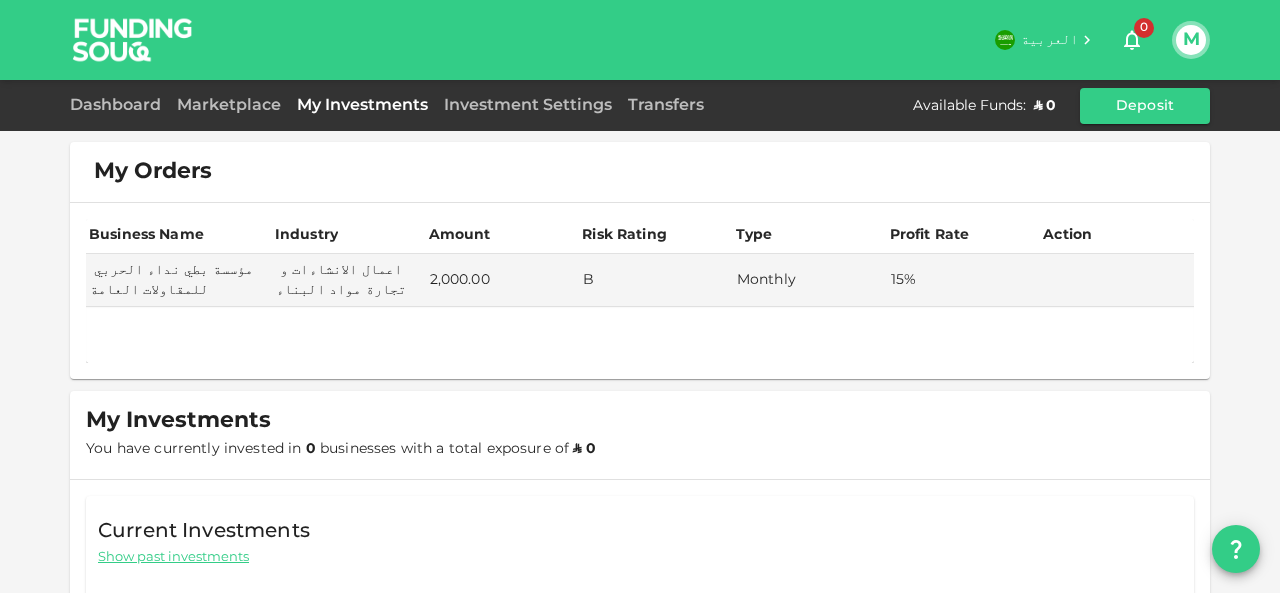 scroll, scrollTop: 0, scrollLeft: 0, axis: both 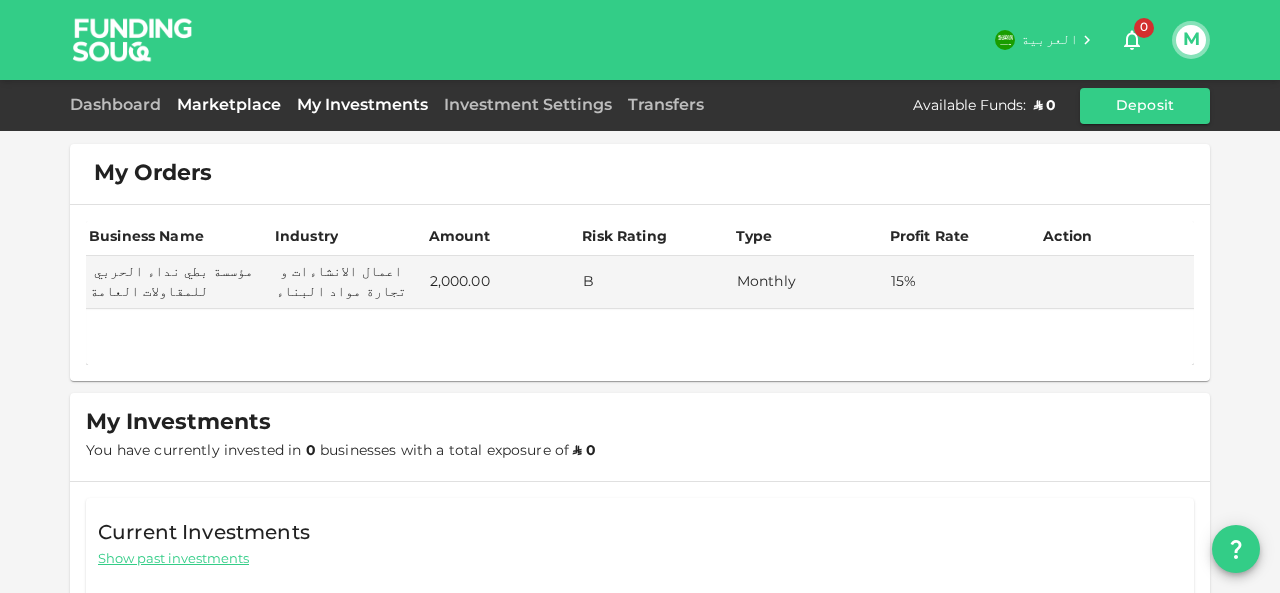 click on "Marketplace" at bounding box center [229, 105] 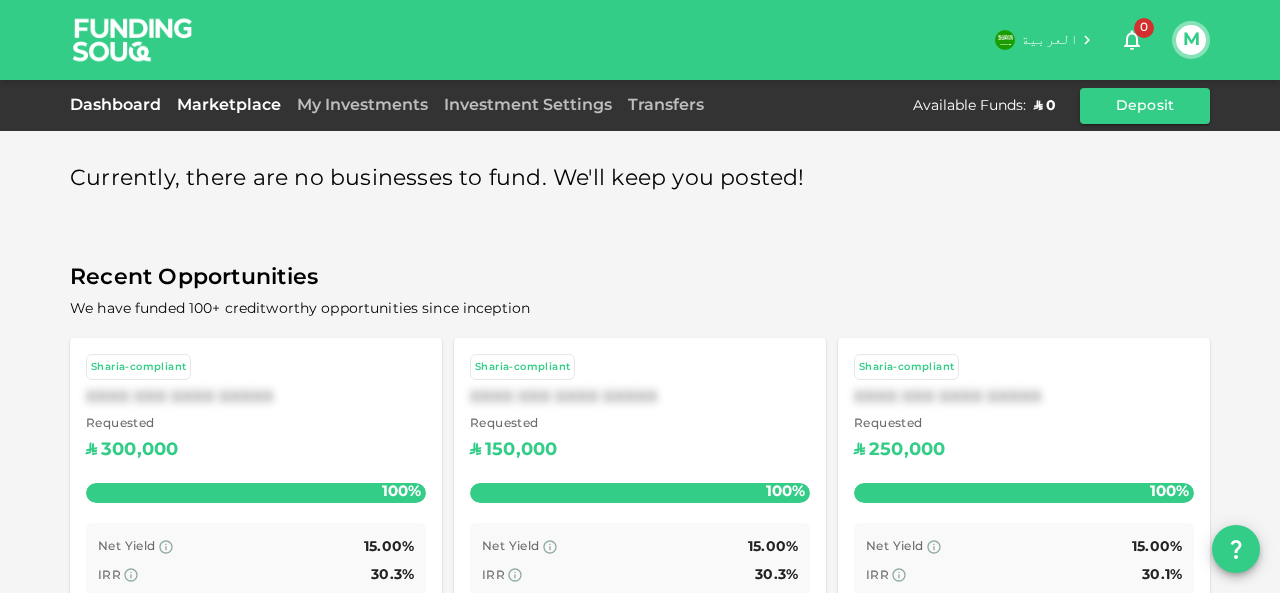 click on "Dashboard" at bounding box center [119, 105] 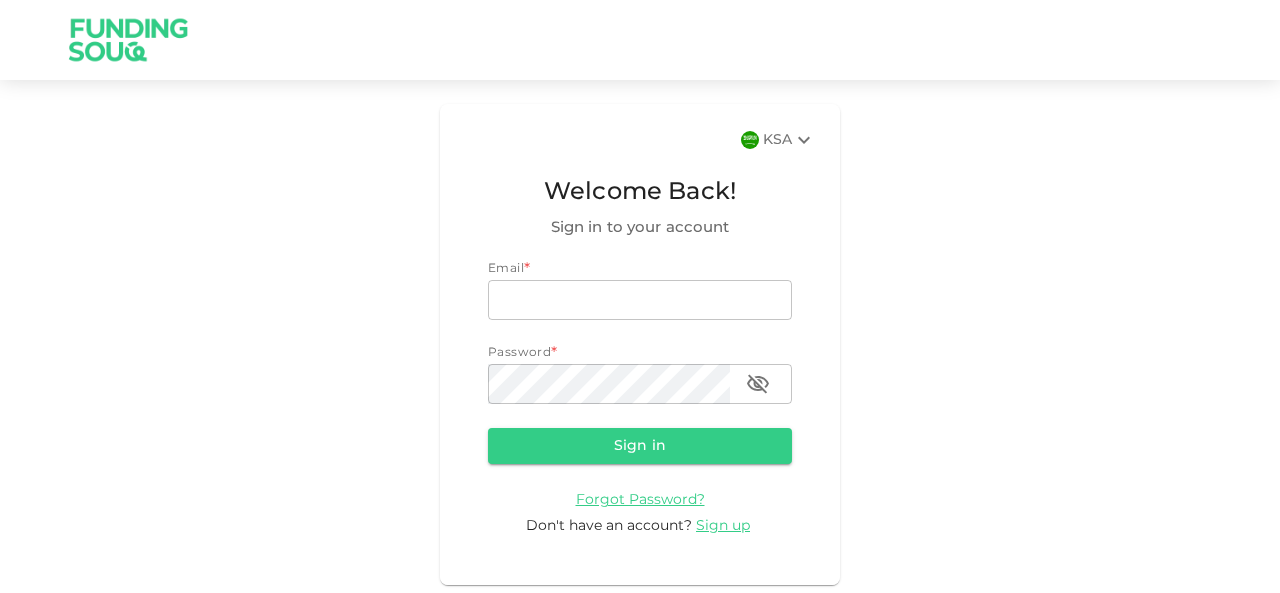 scroll, scrollTop: 0, scrollLeft: 0, axis: both 